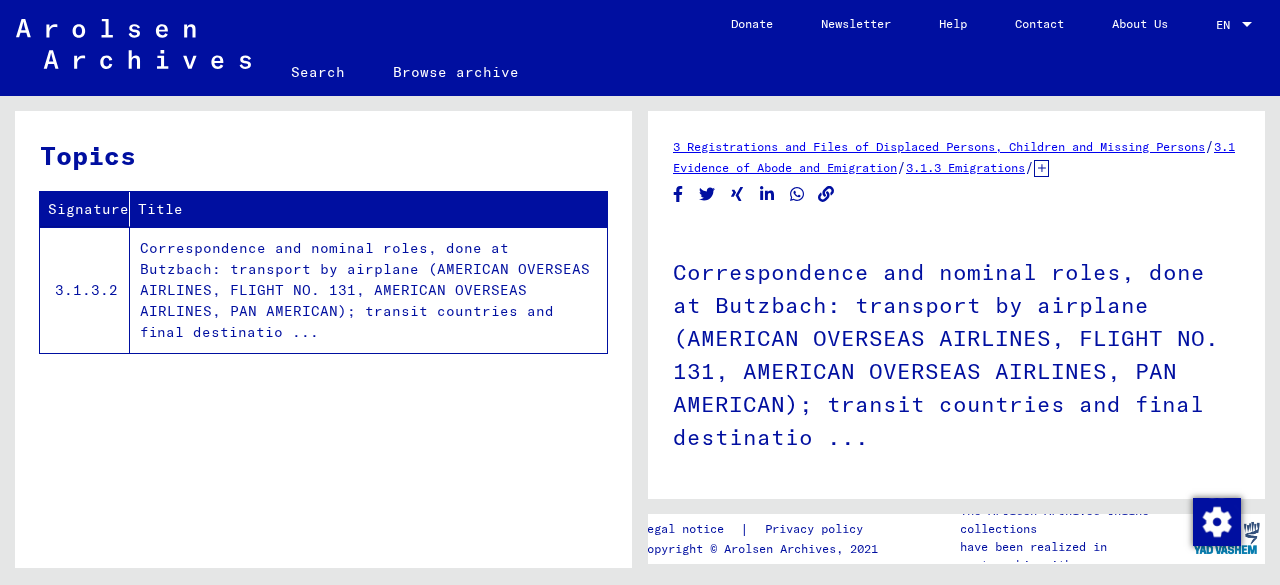 scroll, scrollTop: 0, scrollLeft: 0, axis: both 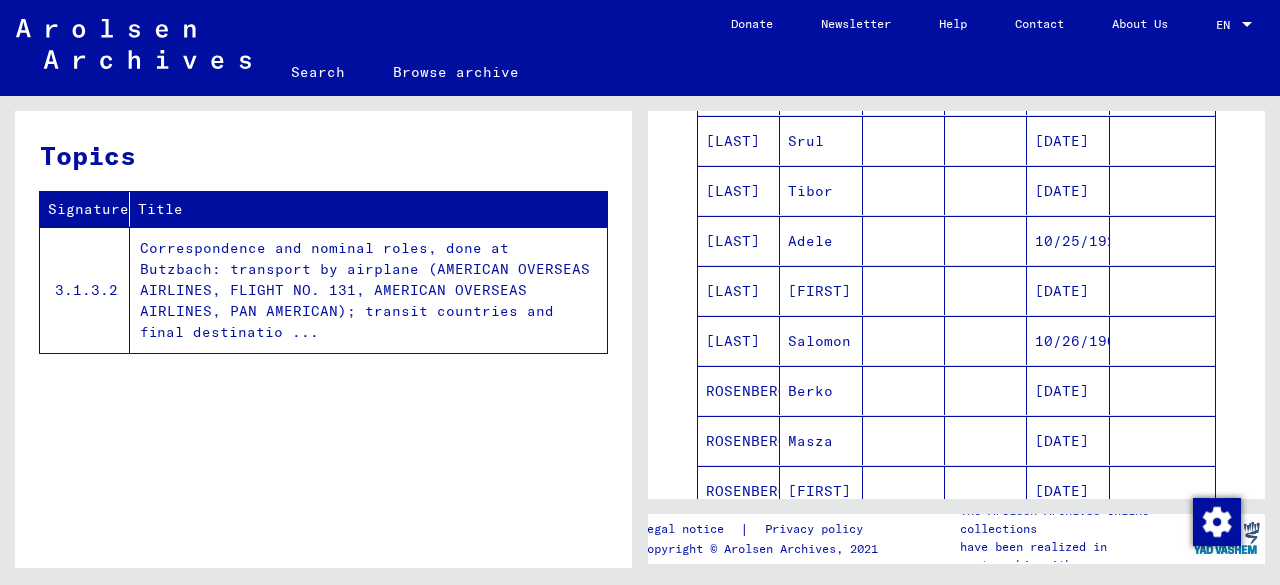 click on "ROSENBERG" at bounding box center [739, 390] 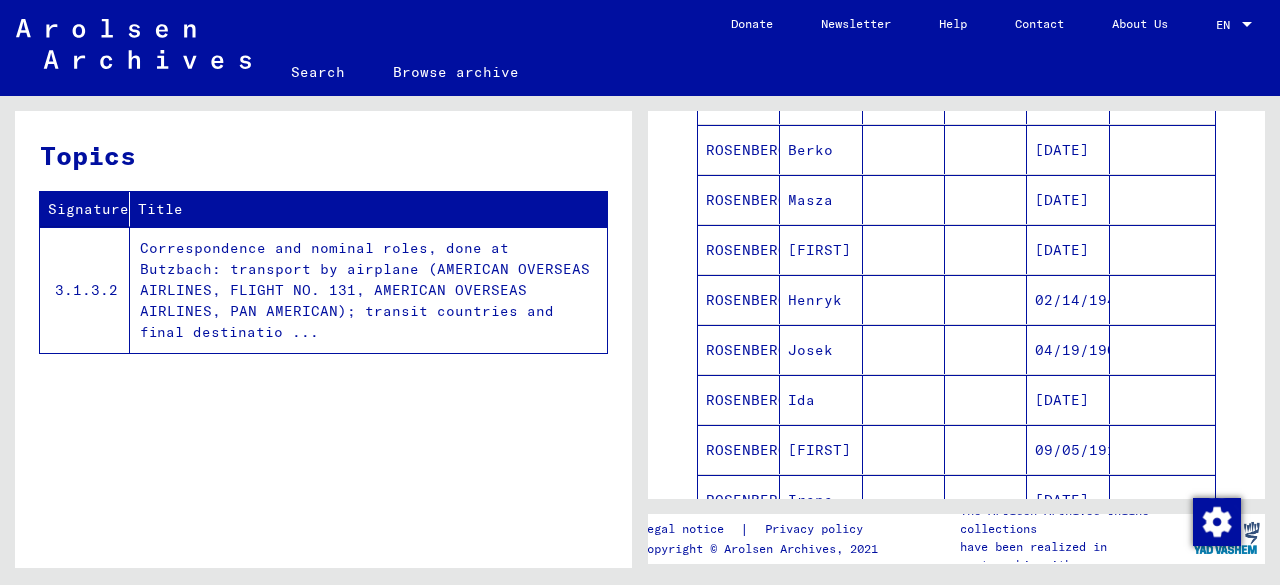 scroll, scrollTop: 2139, scrollLeft: 0, axis: vertical 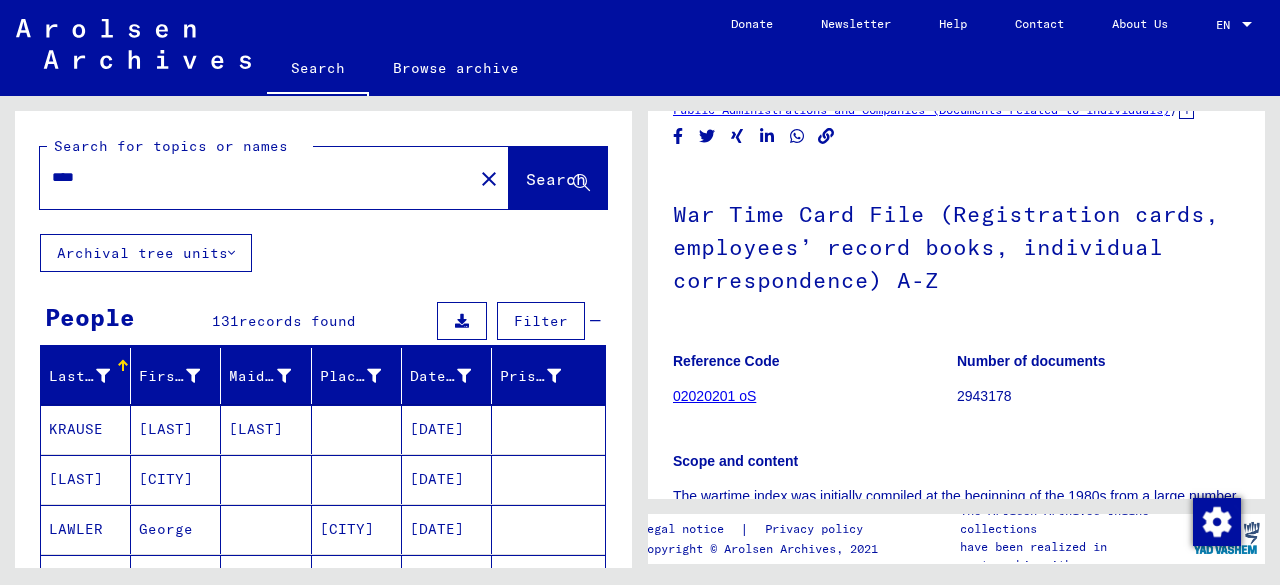 click on "****" at bounding box center (256, 177) 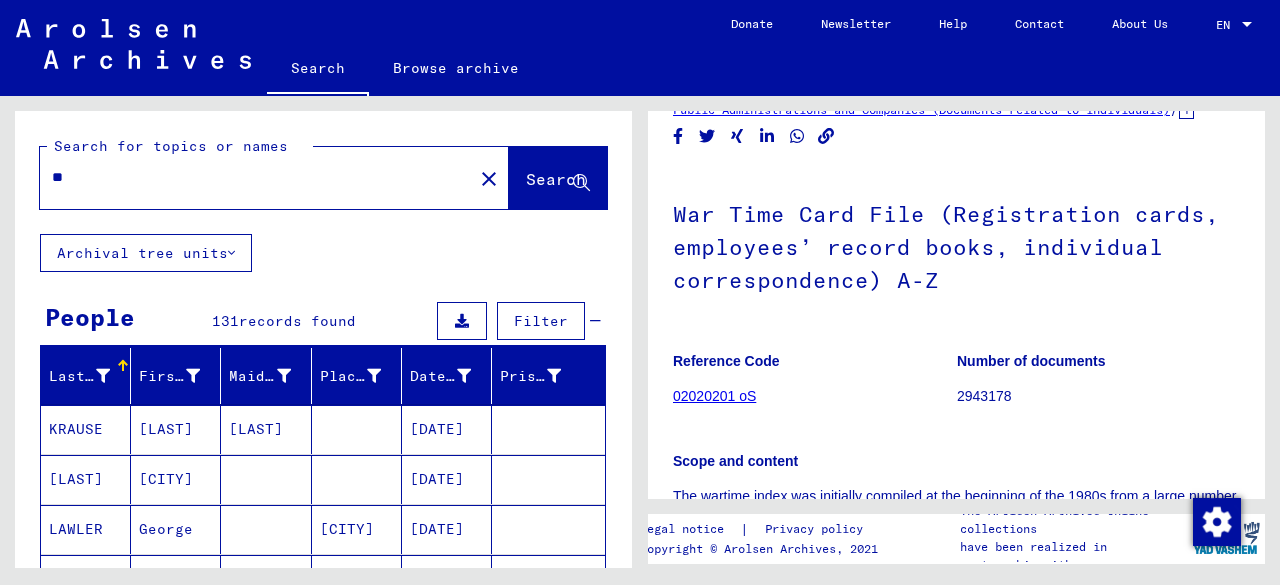 type on "*" 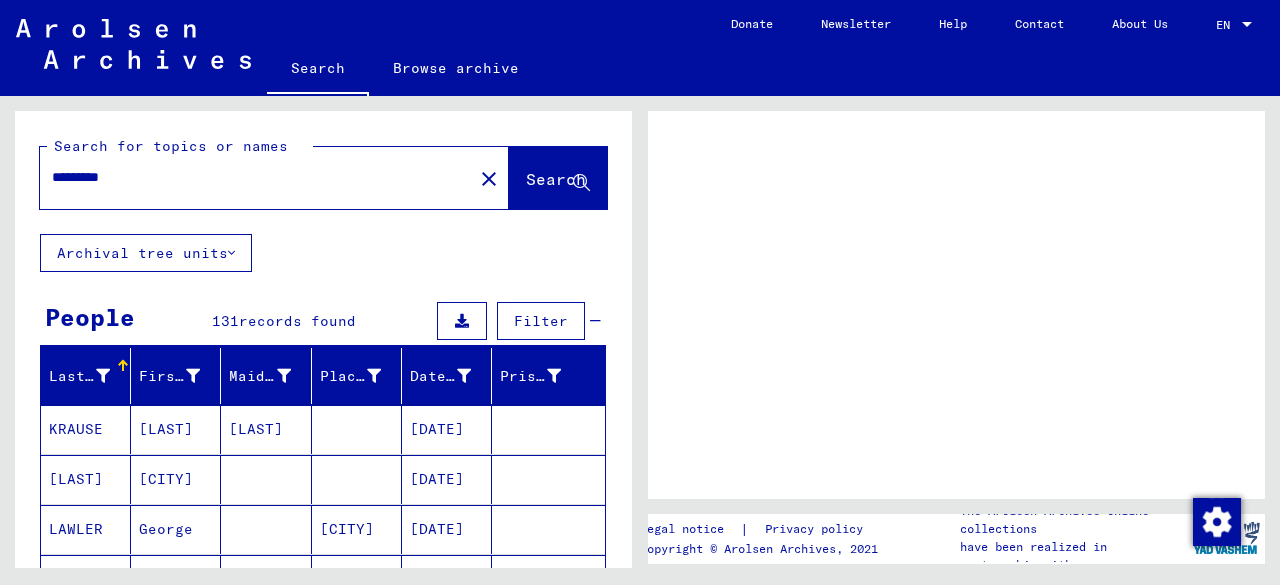 scroll, scrollTop: 0, scrollLeft: 0, axis: both 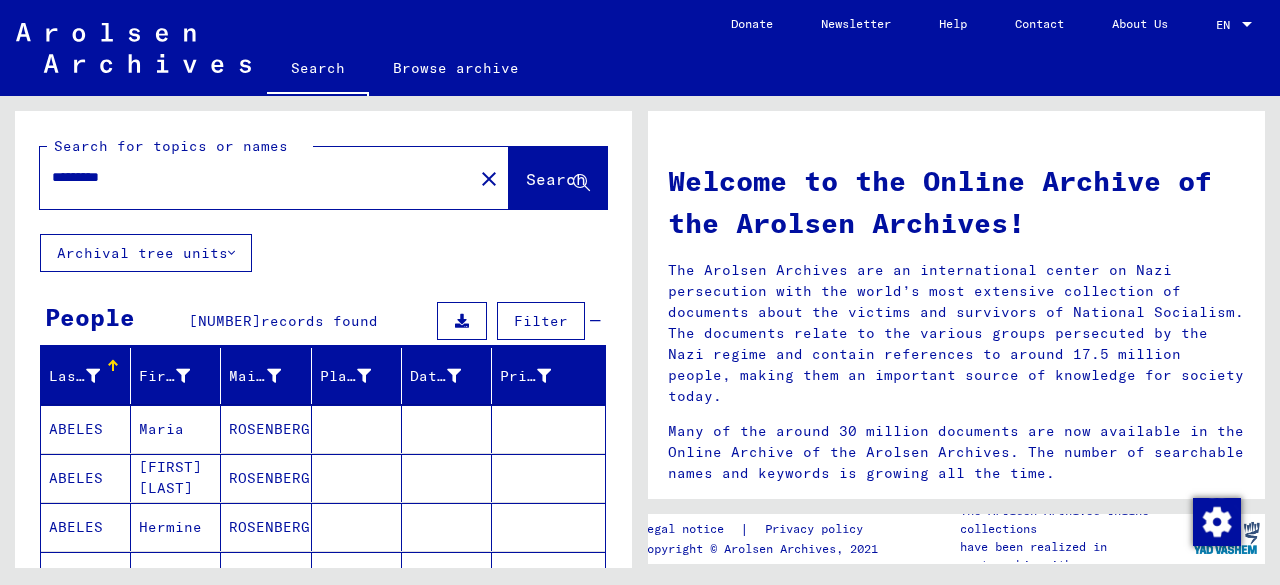 click on "*********" at bounding box center [250, 177] 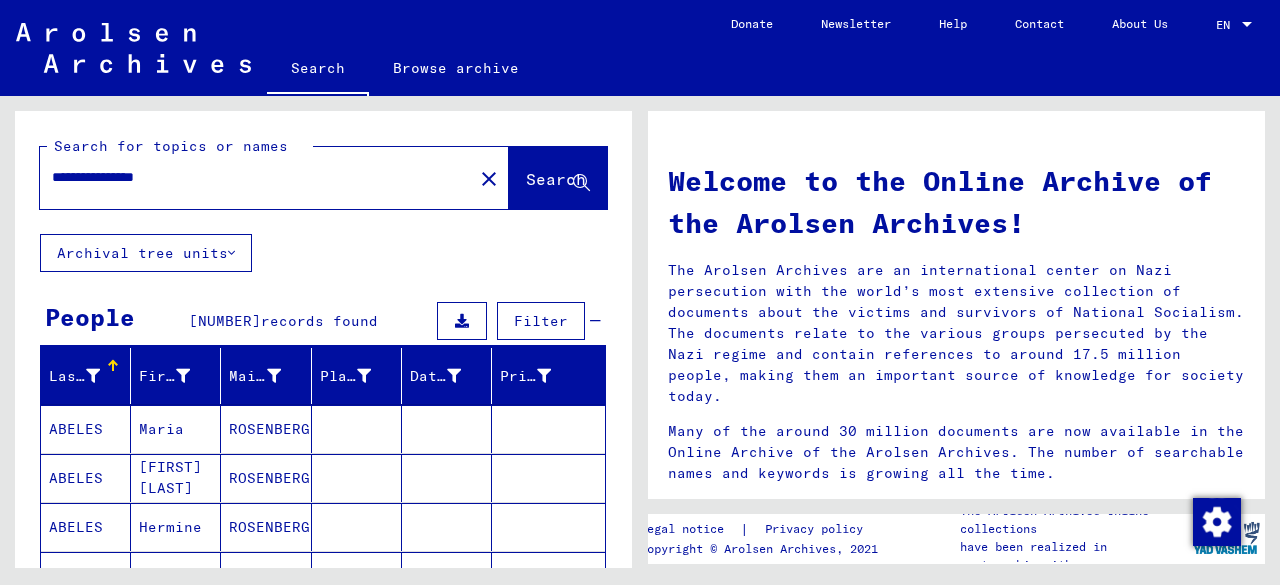 type on "**********" 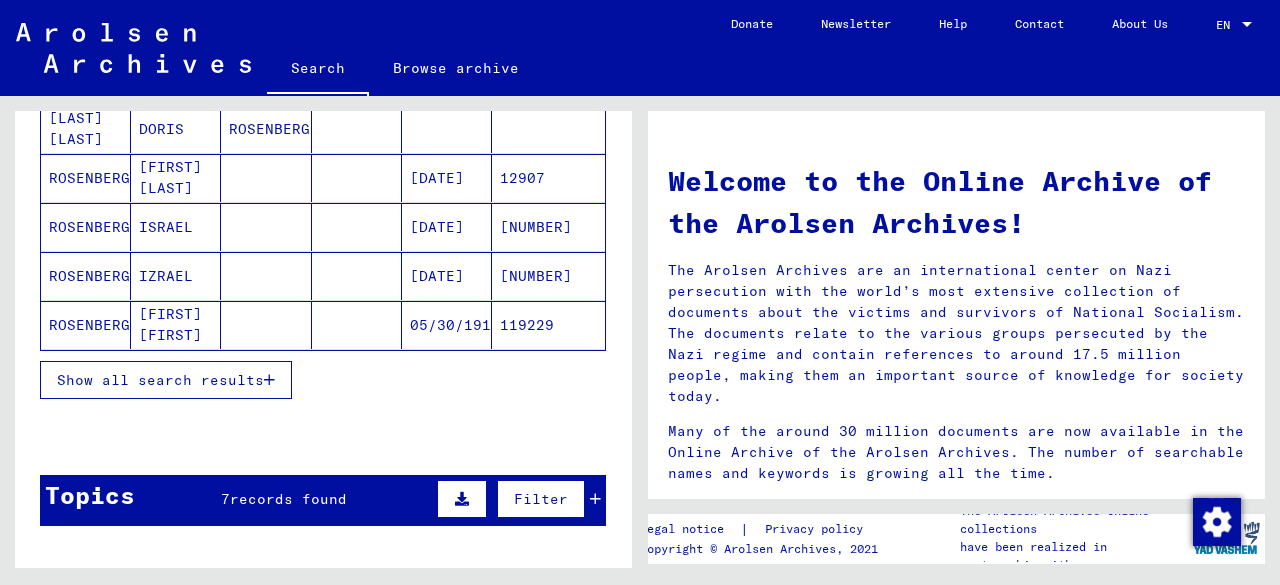 scroll, scrollTop: 200, scrollLeft: 0, axis: vertical 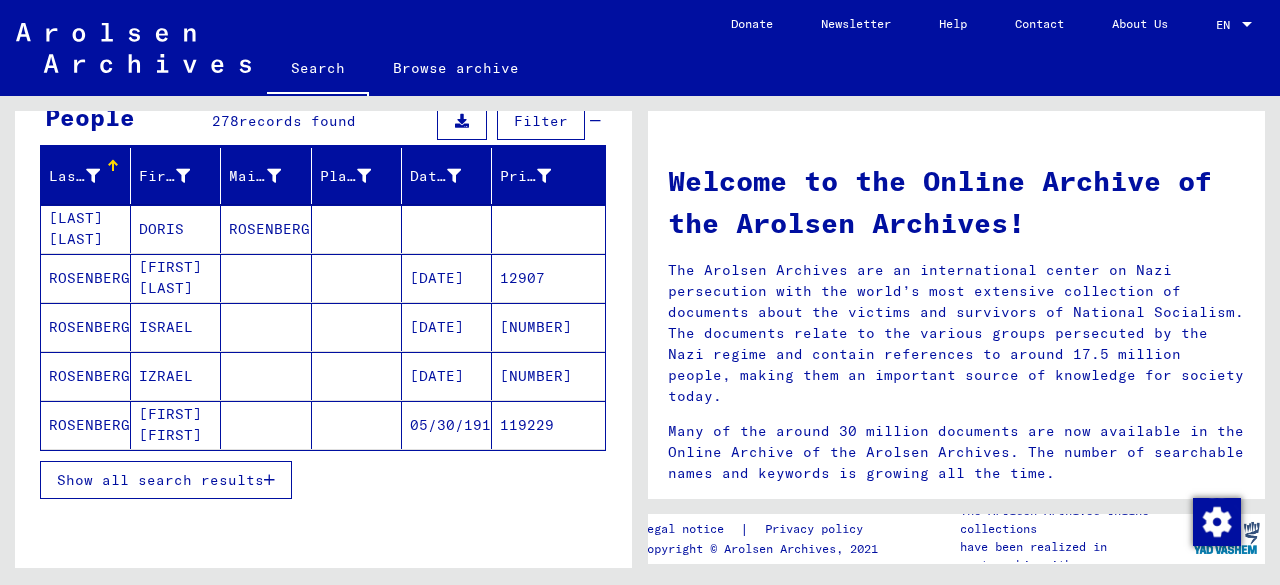 click on "[DATE]" at bounding box center [447, 376] 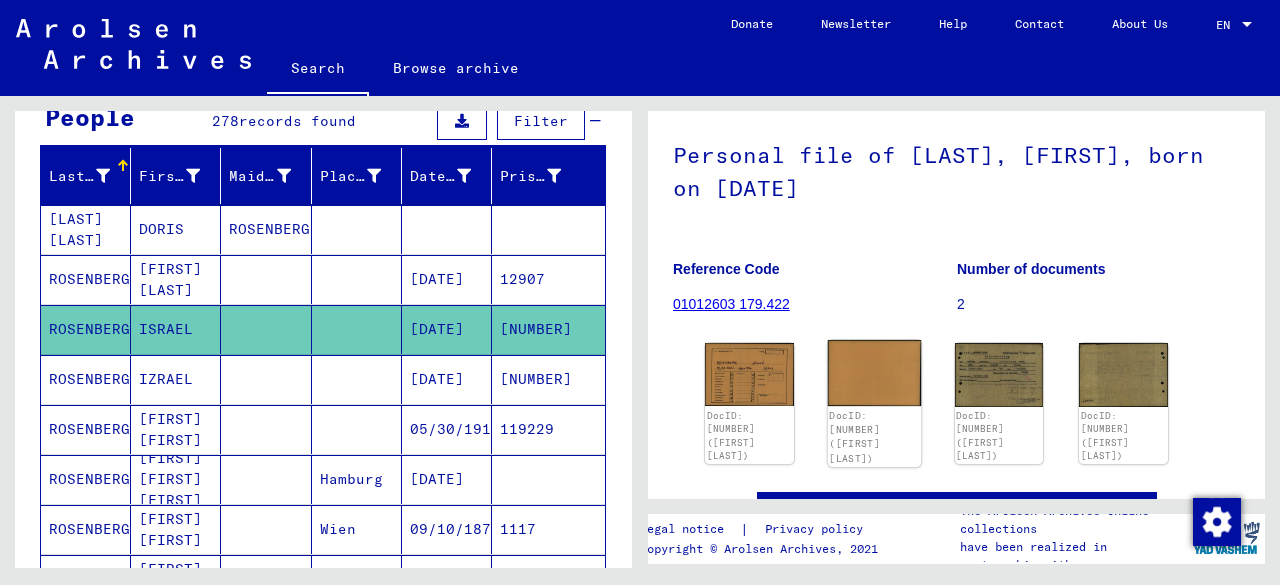 scroll, scrollTop: 0, scrollLeft: 0, axis: both 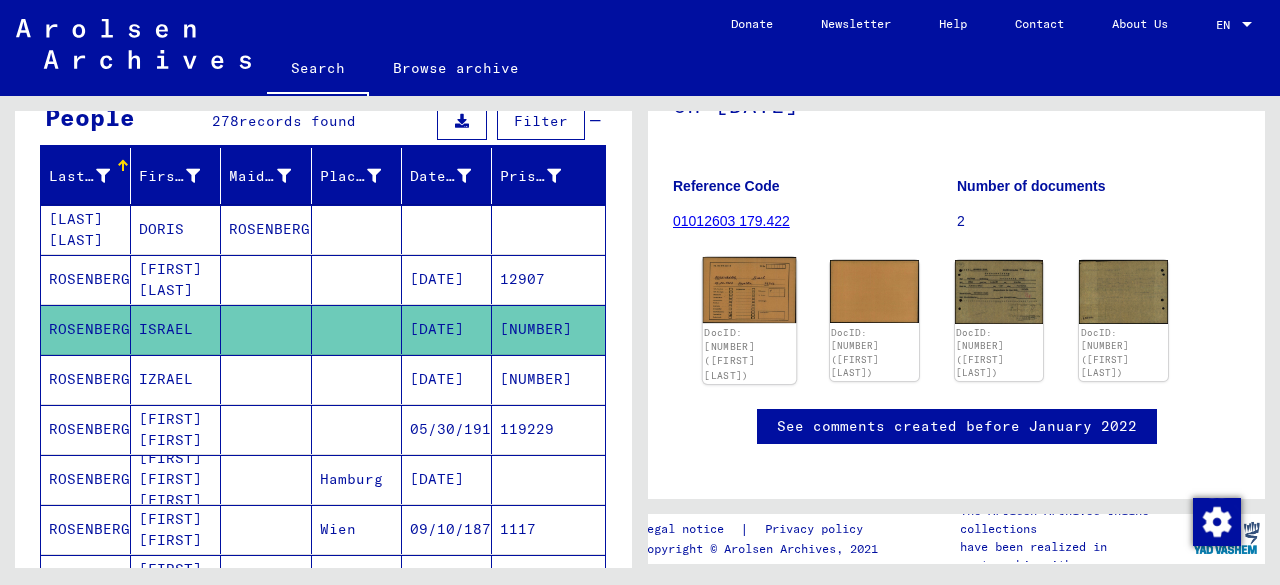 click 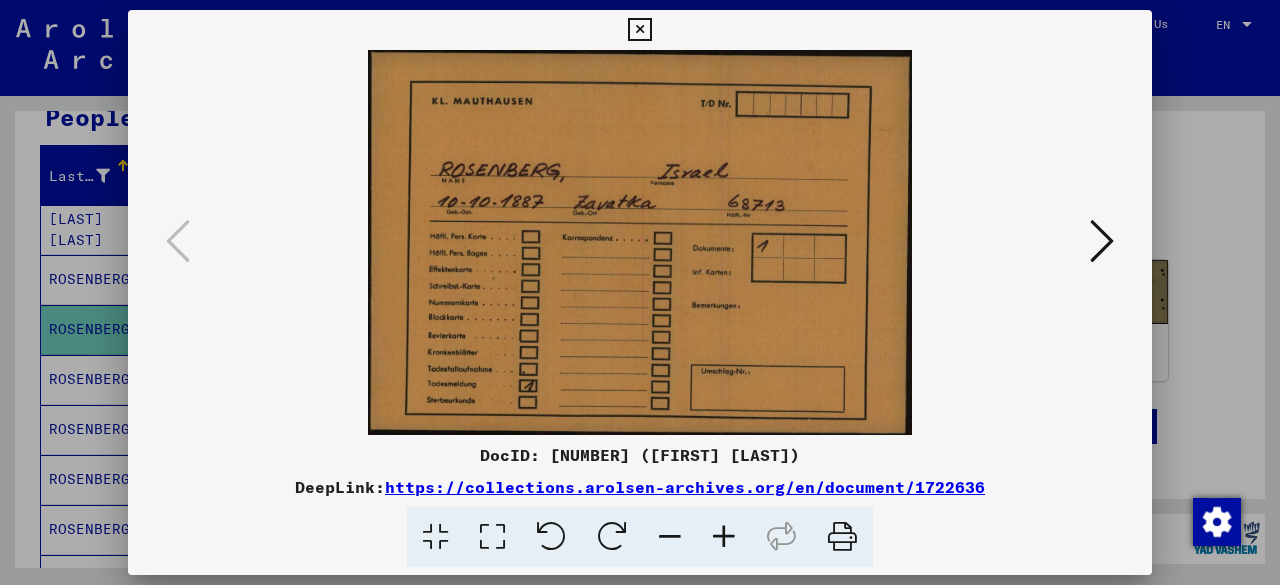 click at bounding box center [1102, 241] 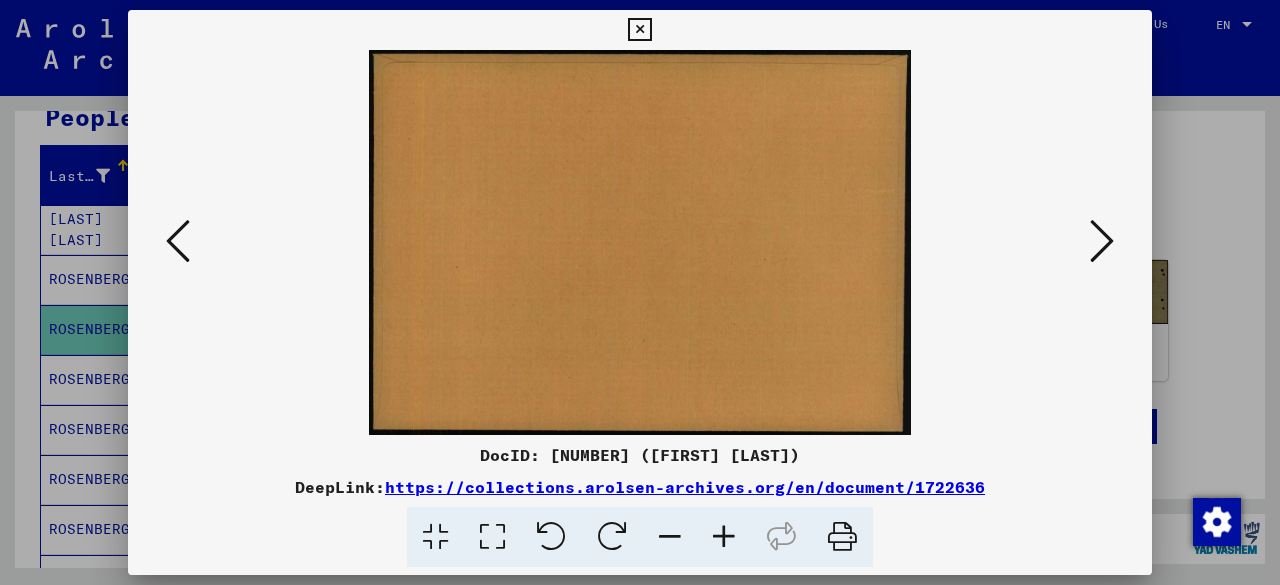 click at bounding box center (1102, 241) 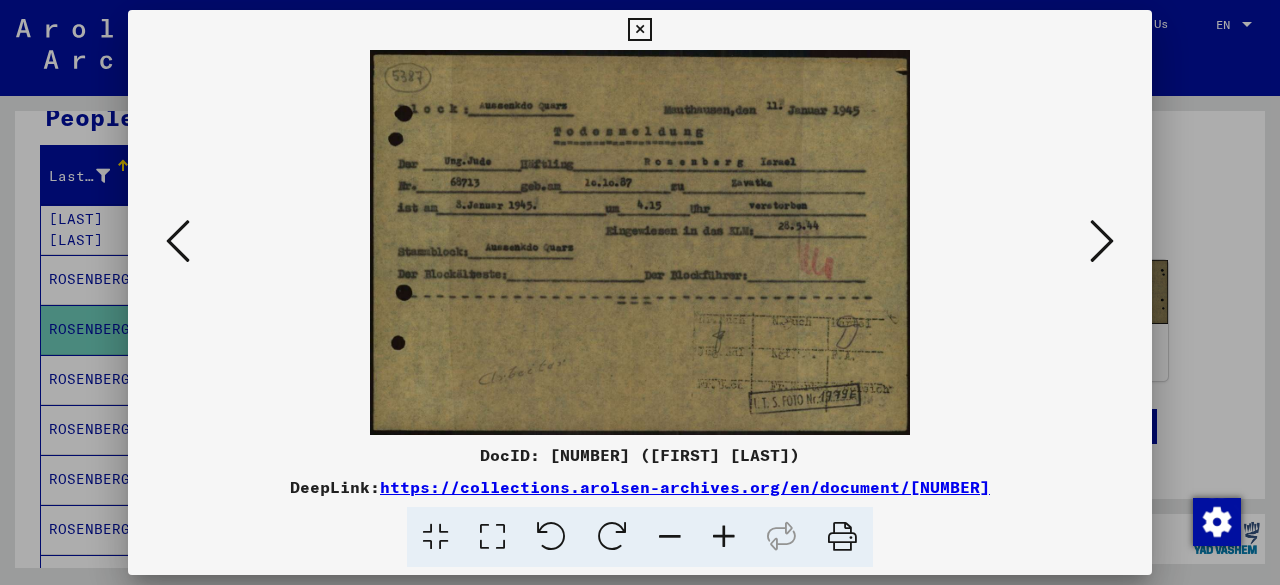click at bounding box center (724, 537) 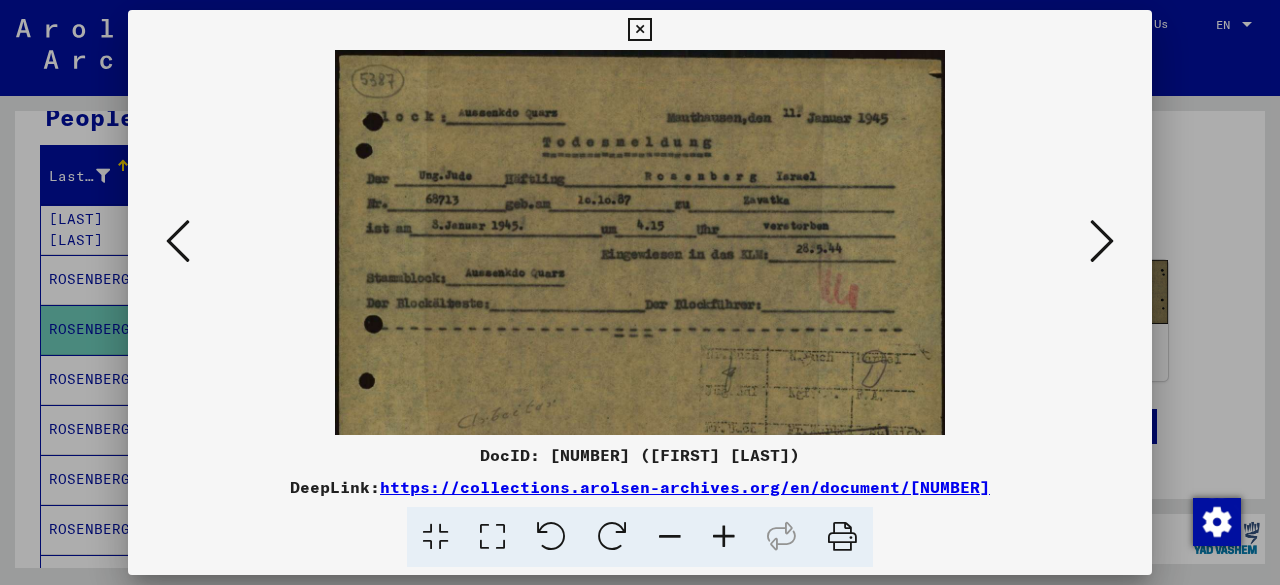 click at bounding box center (724, 537) 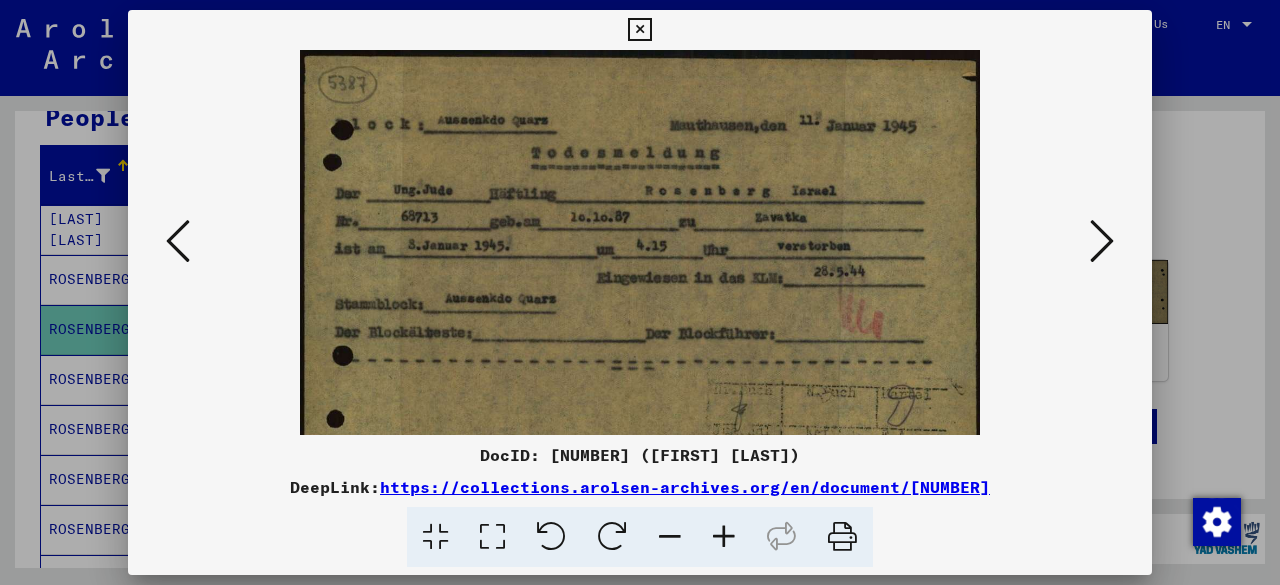 click at bounding box center [724, 537] 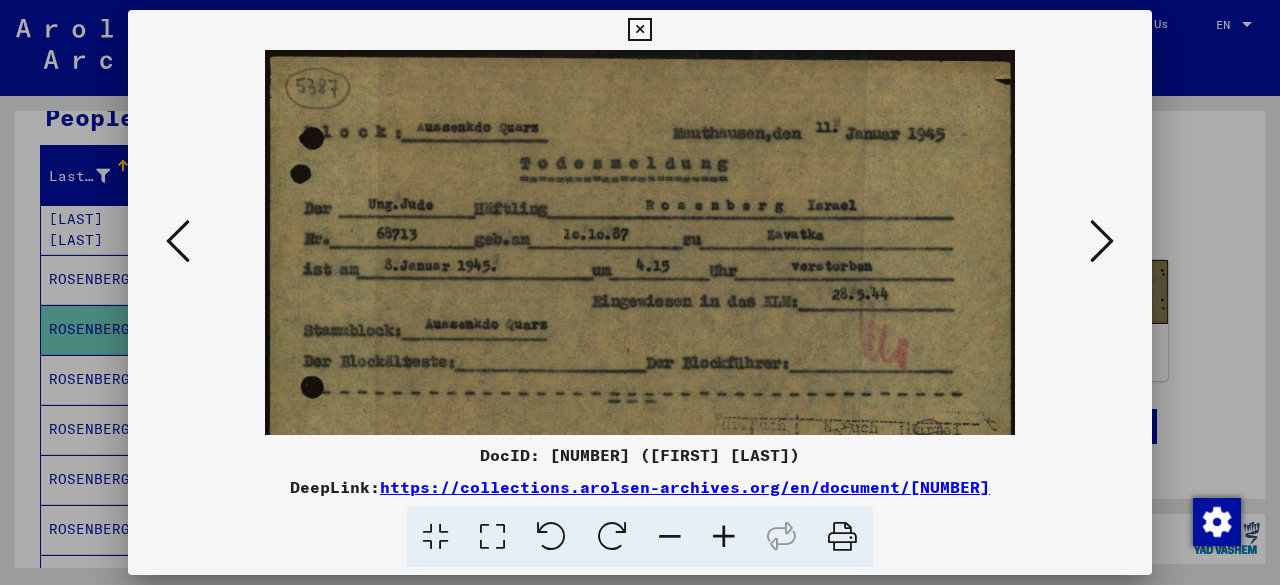 click at bounding box center (724, 537) 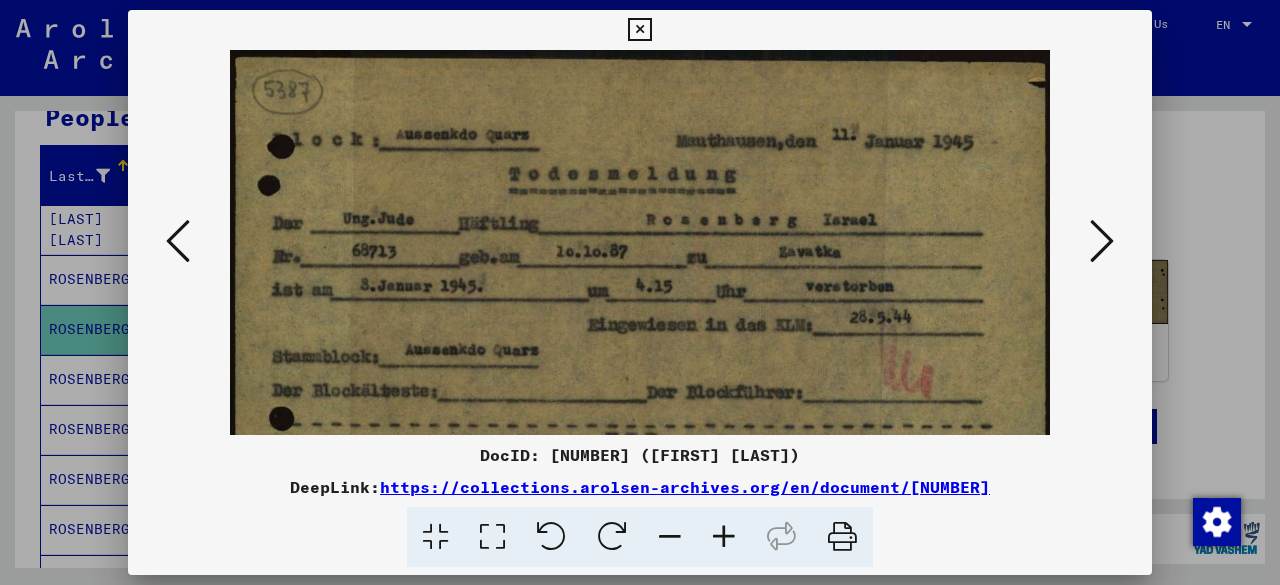 click at bounding box center [724, 537] 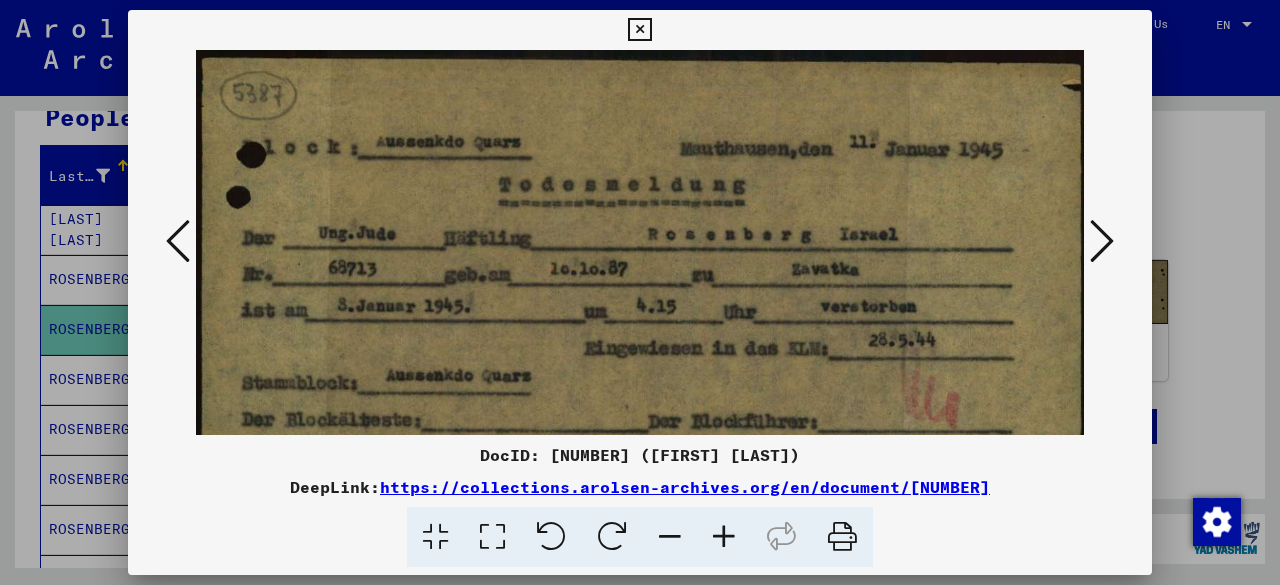 click at bounding box center [724, 537] 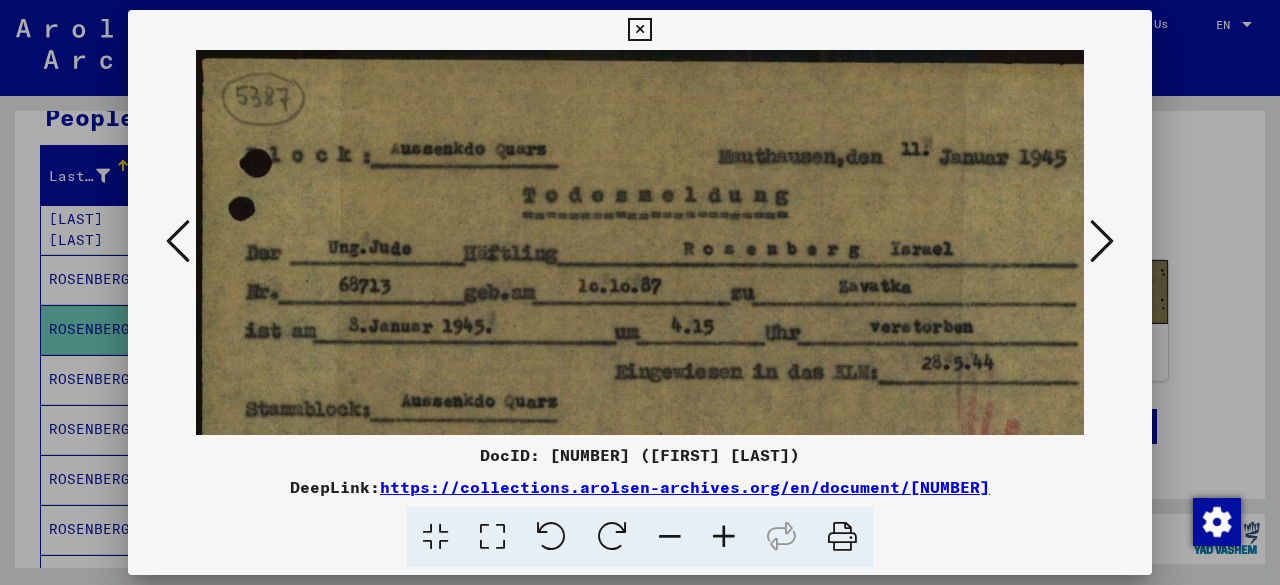 click at bounding box center (724, 537) 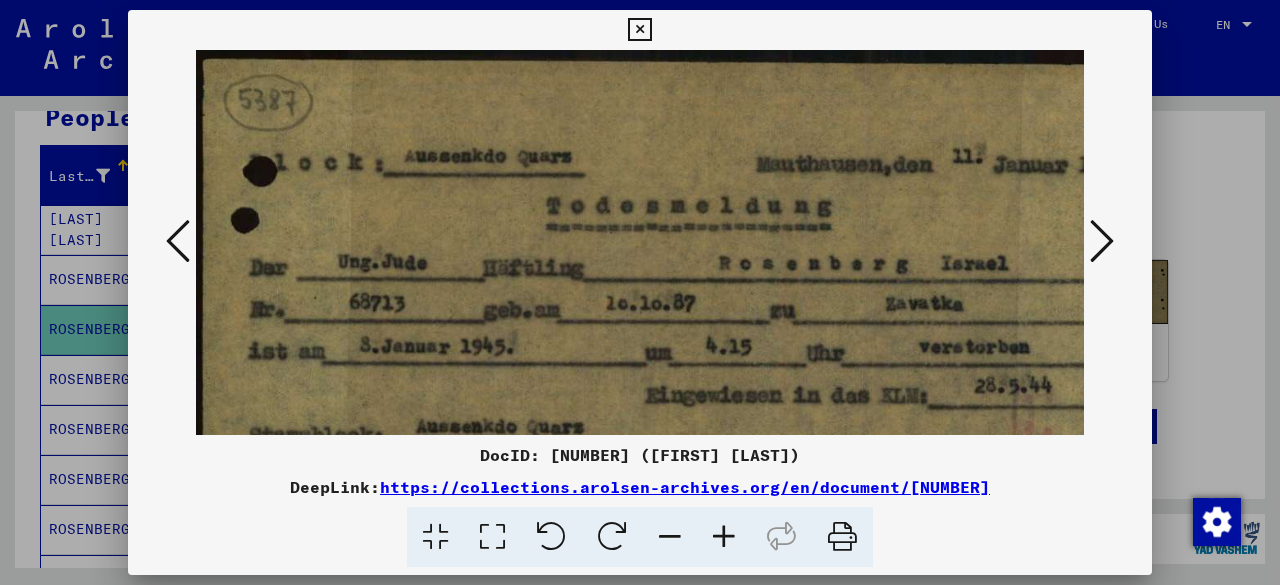 click at bounding box center (670, 537) 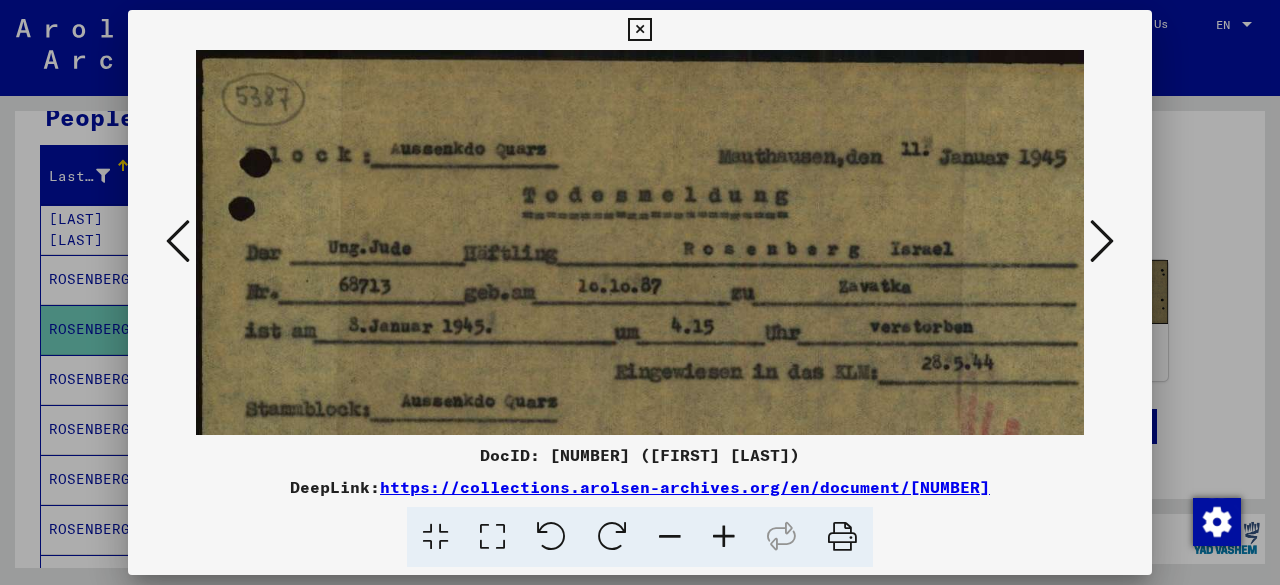 click at bounding box center [670, 537] 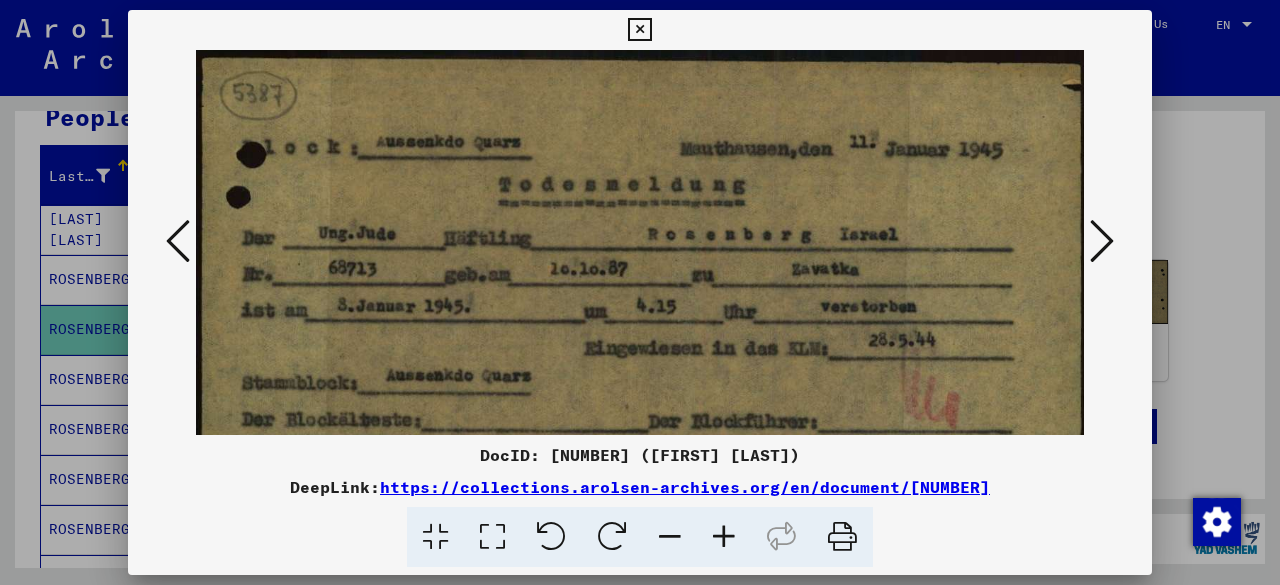 click at bounding box center (670, 537) 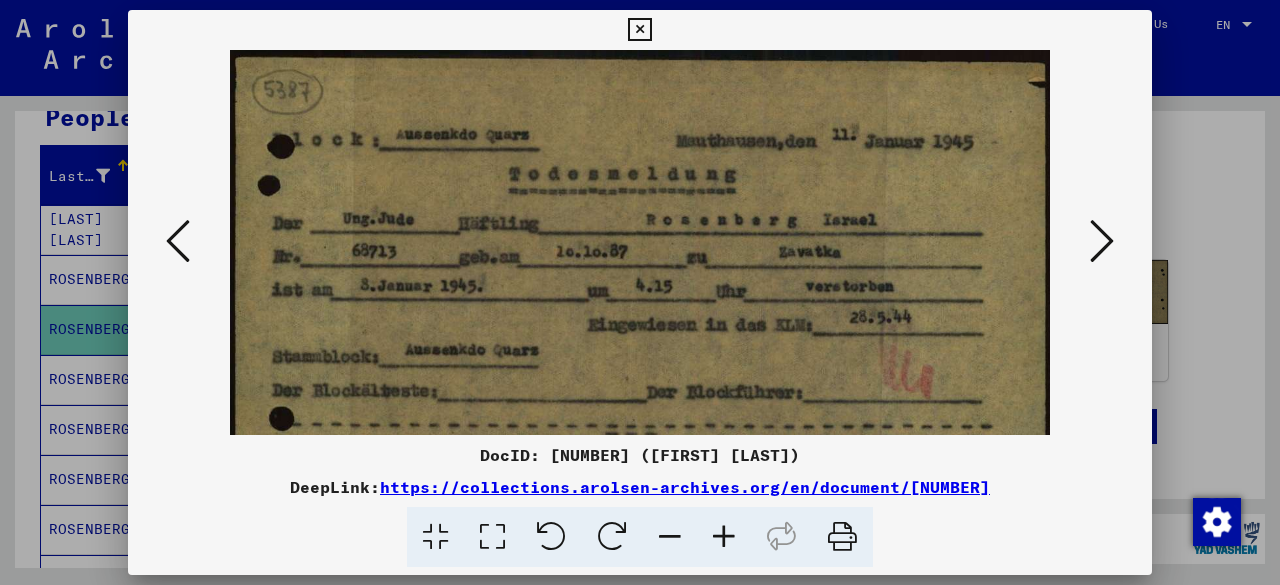 click at bounding box center (1102, 241) 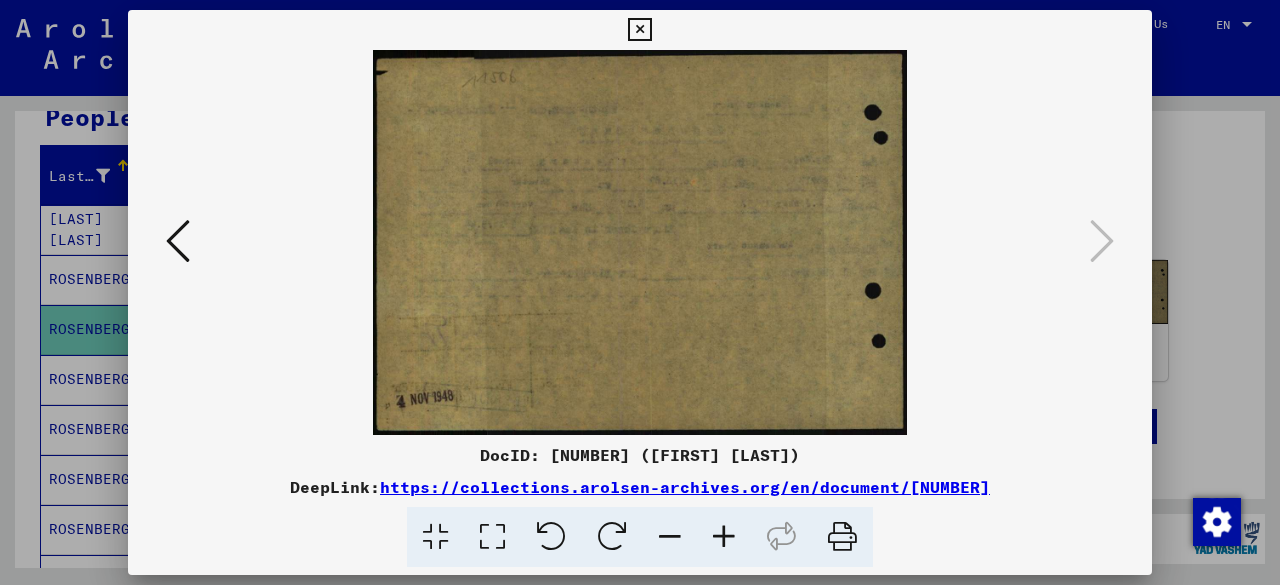 click at bounding box center (640, 292) 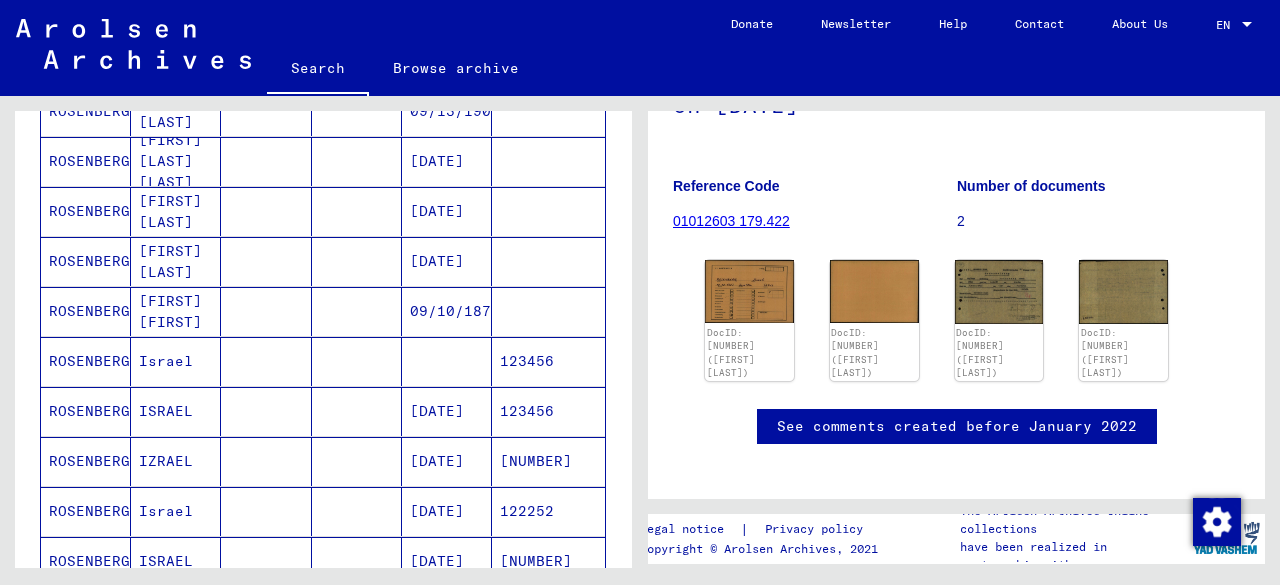 scroll, scrollTop: 700, scrollLeft: 0, axis: vertical 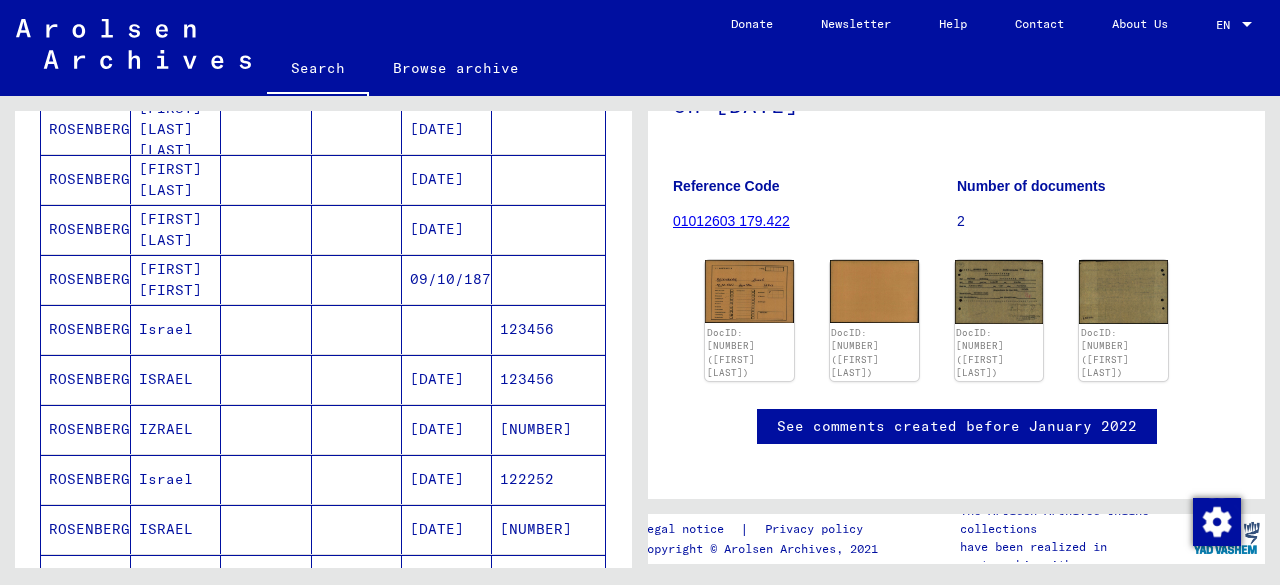 click on "Israel" at bounding box center (176, 379) 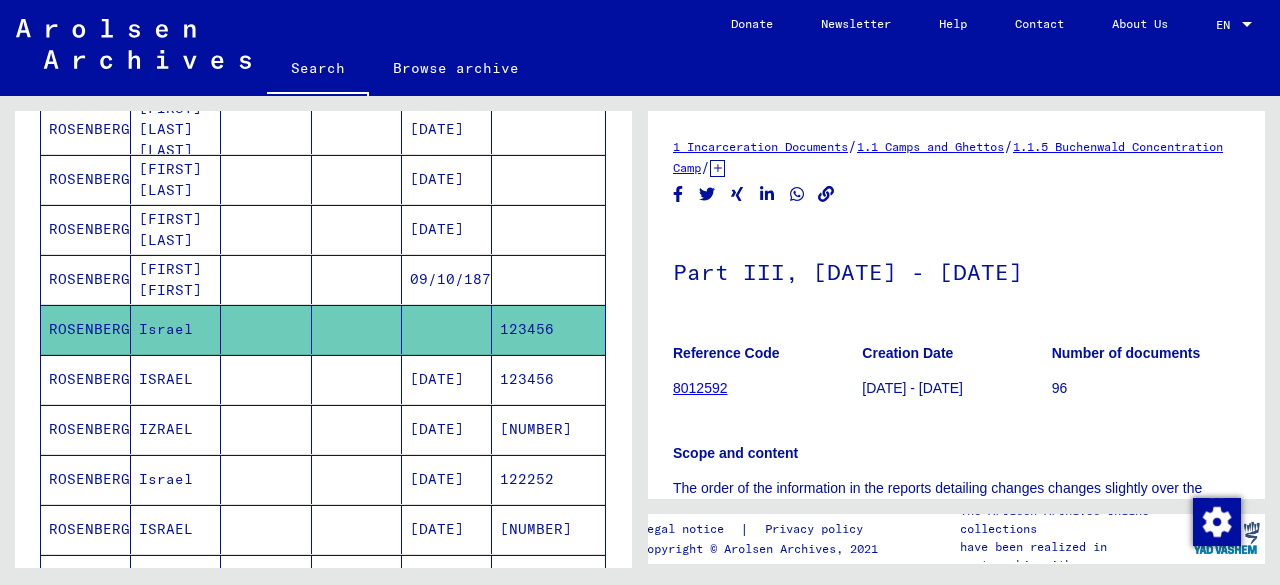 scroll, scrollTop: 0, scrollLeft: 0, axis: both 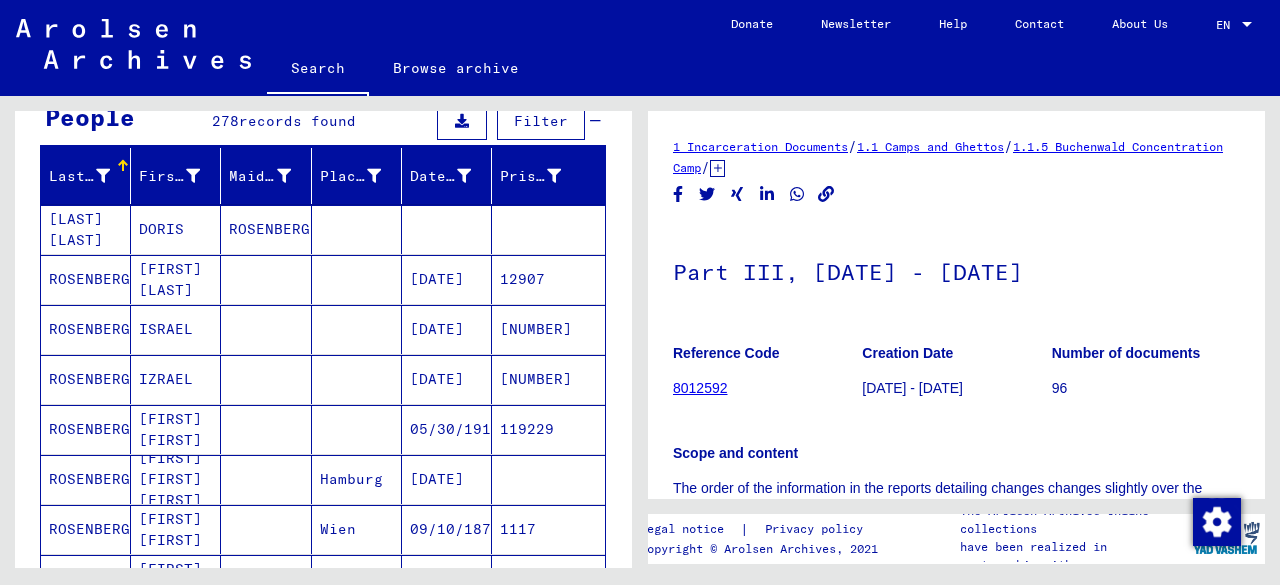 click on "[DATE]" at bounding box center [447, 379] 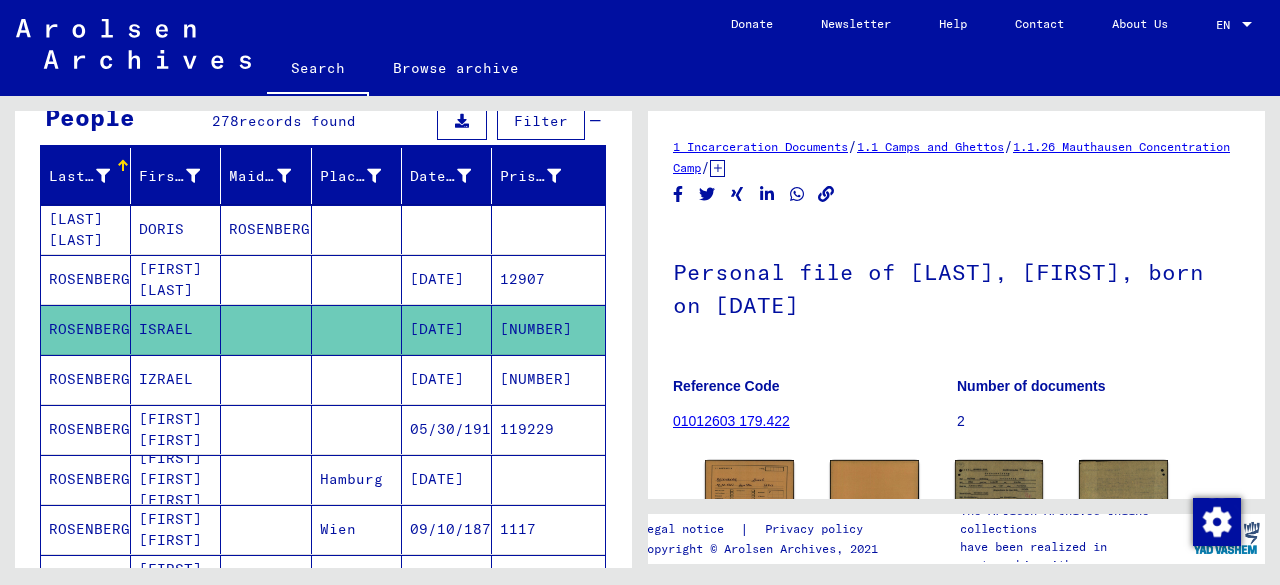 scroll, scrollTop: 0, scrollLeft: 0, axis: both 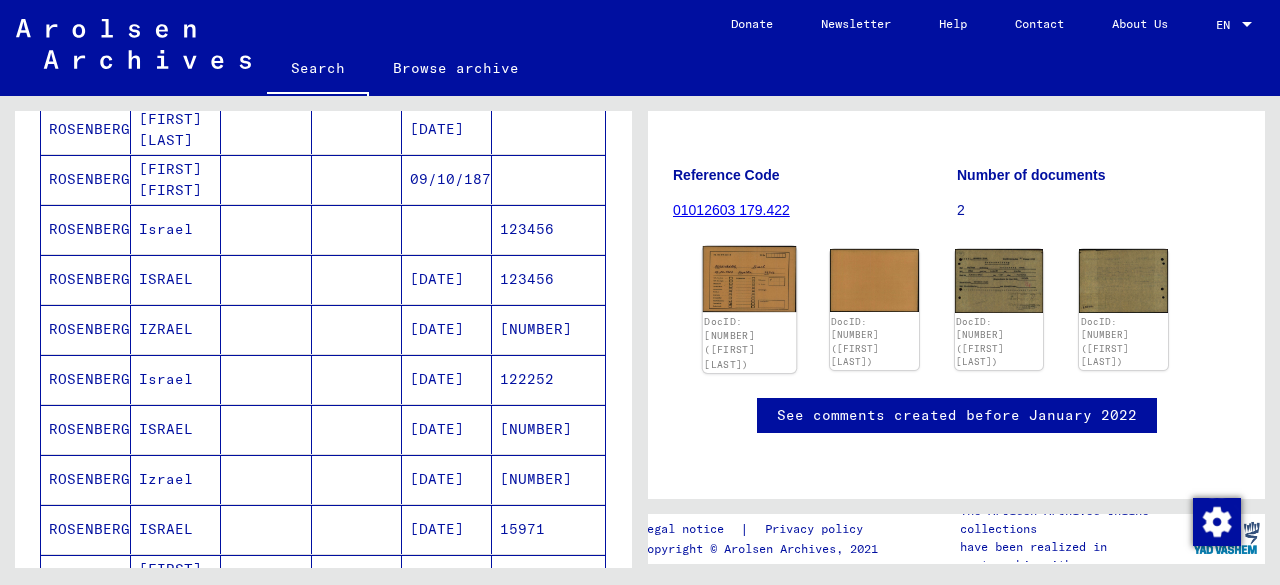 click 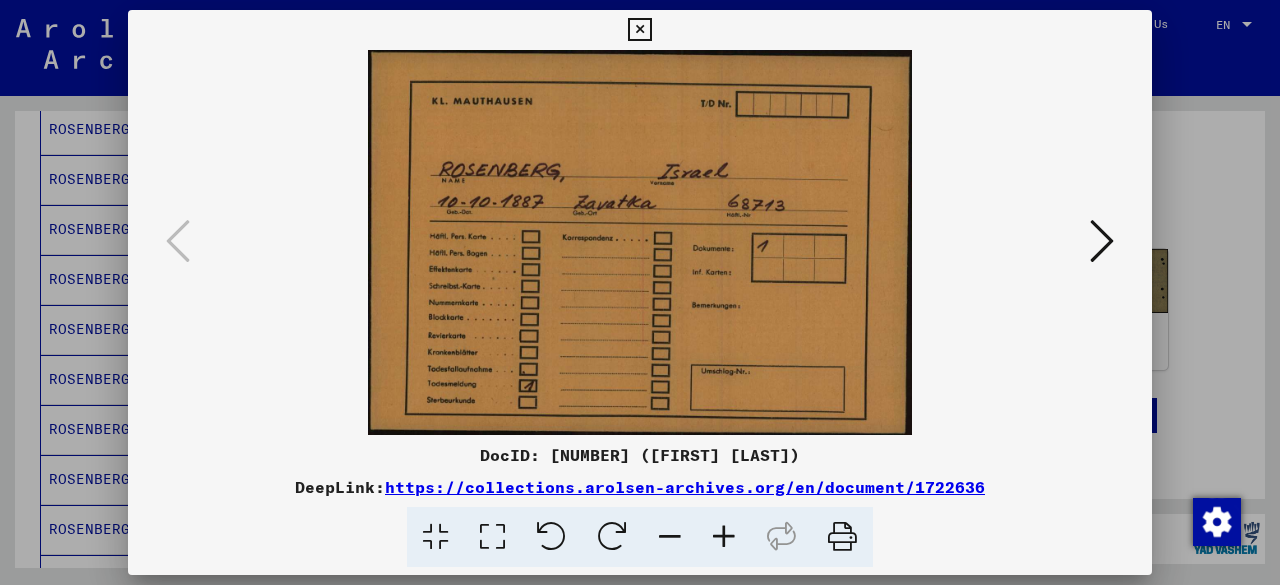 click at bounding box center [640, 292] 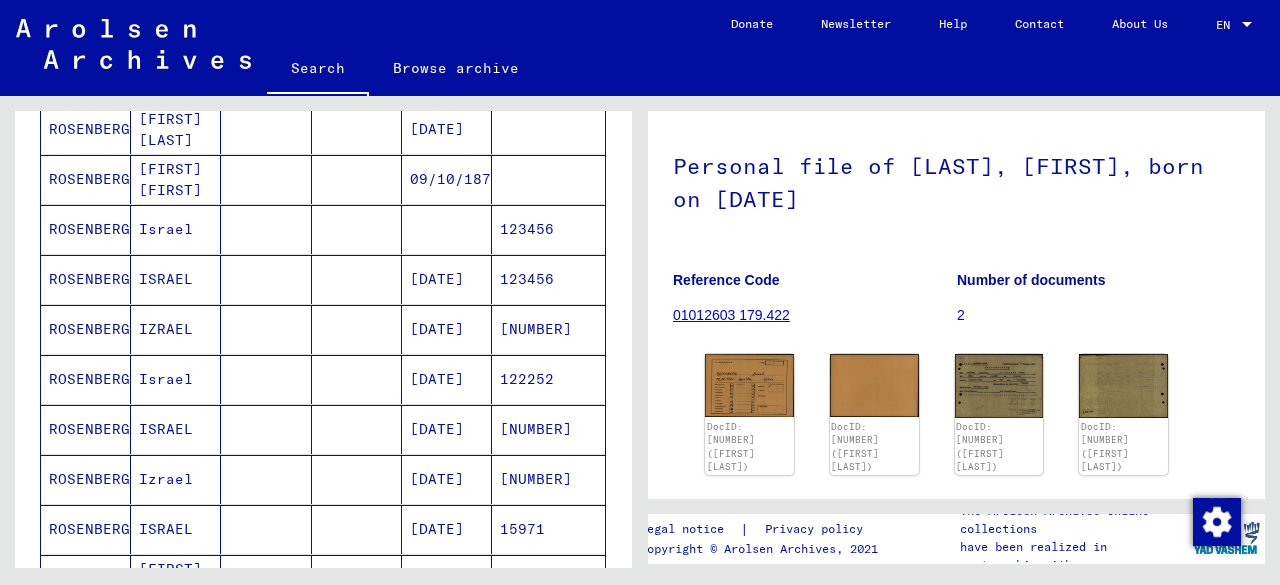 scroll, scrollTop: 100, scrollLeft: 0, axis: vertical 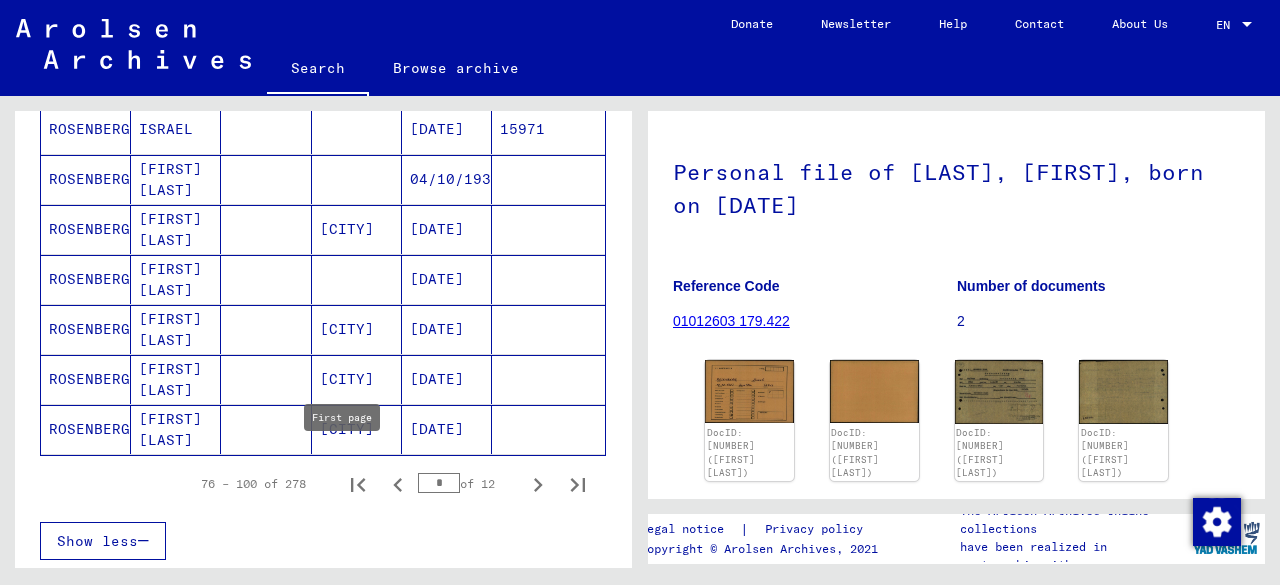 click 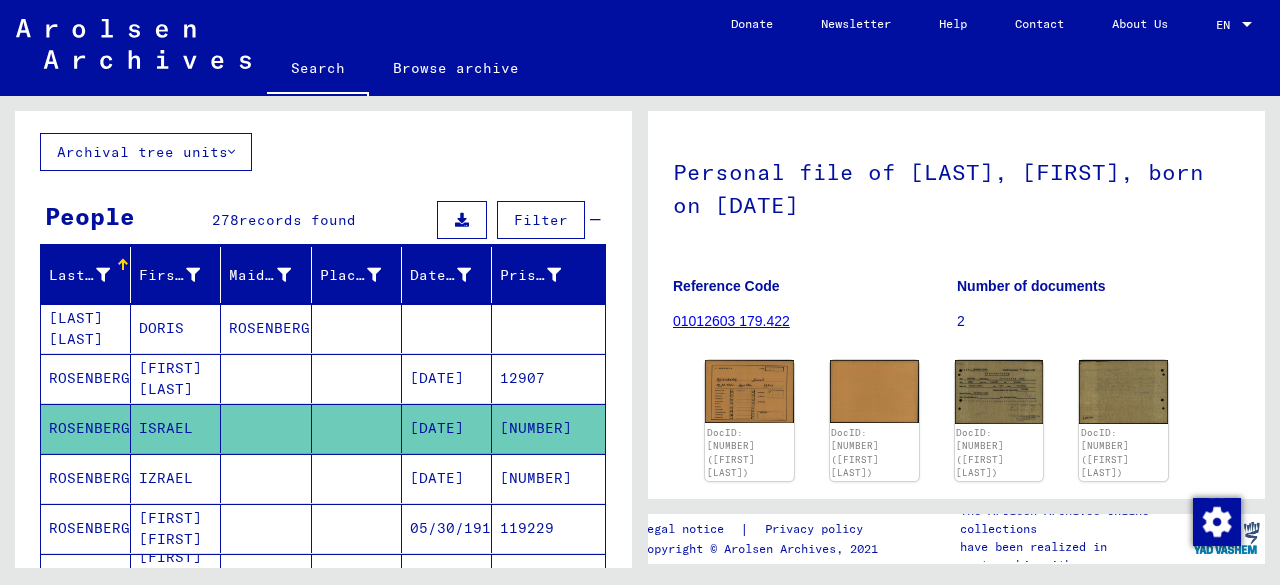 scroll, scrollTop: 100, scrollLeft: 0, axis: vertical 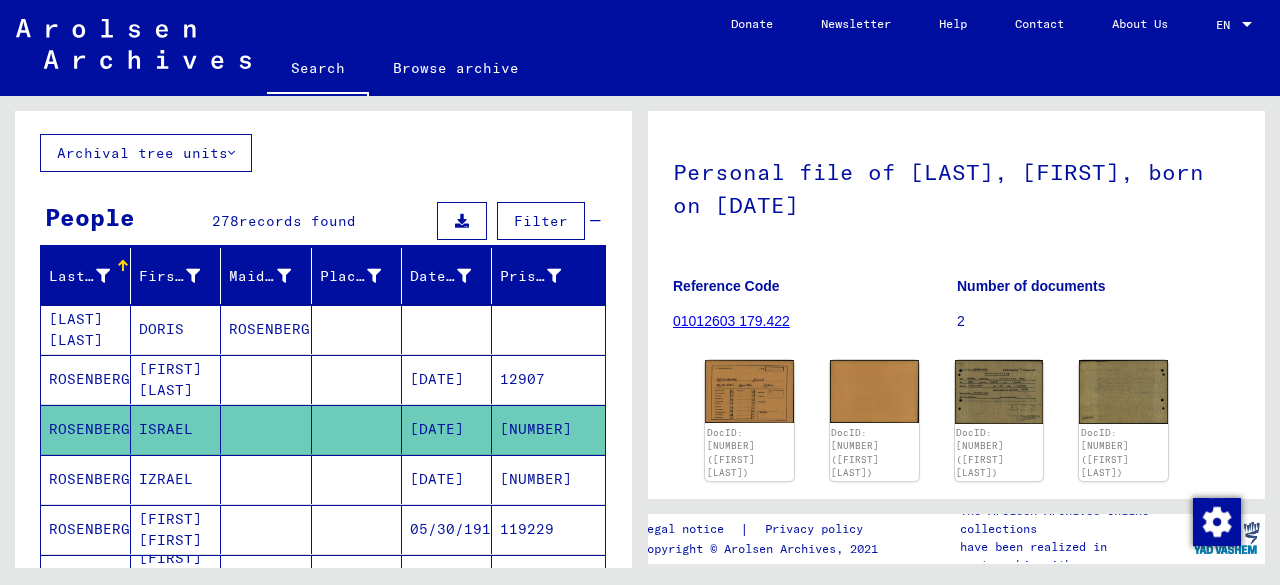 drag, startPoint x: 142, startPoint y: 429, endPoint x: 931, endPoint y: 263, distance: 806.2735 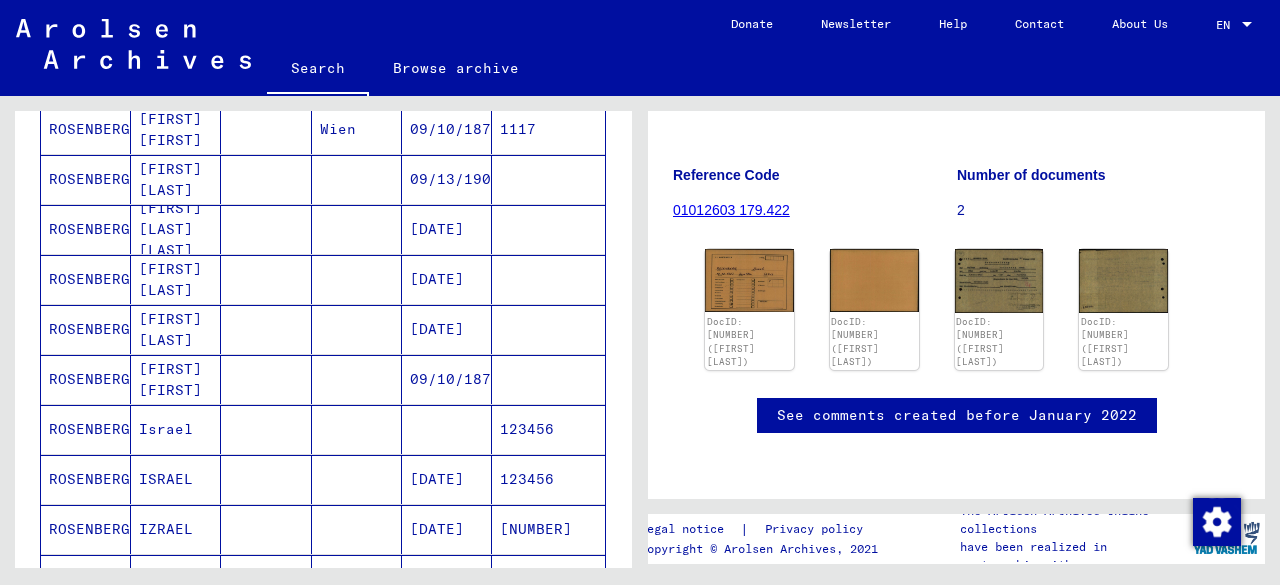 scroll, scrollTop: 300, scrollLeft: 0, axis: vertical 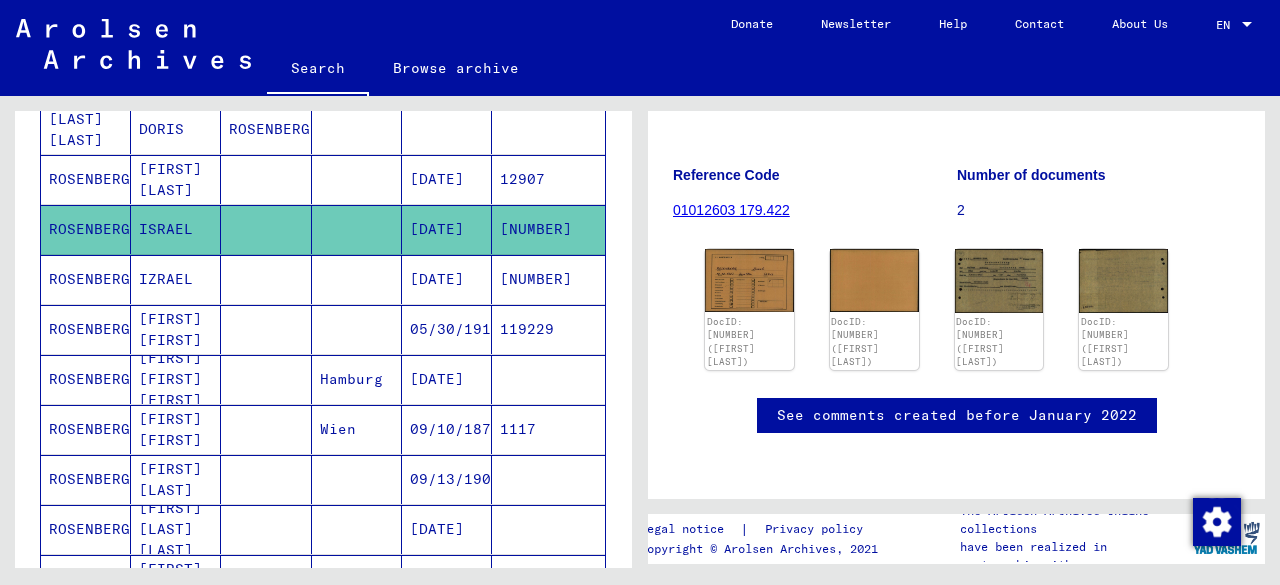click on "ROSENBERG" at bounding box center [86, 329] 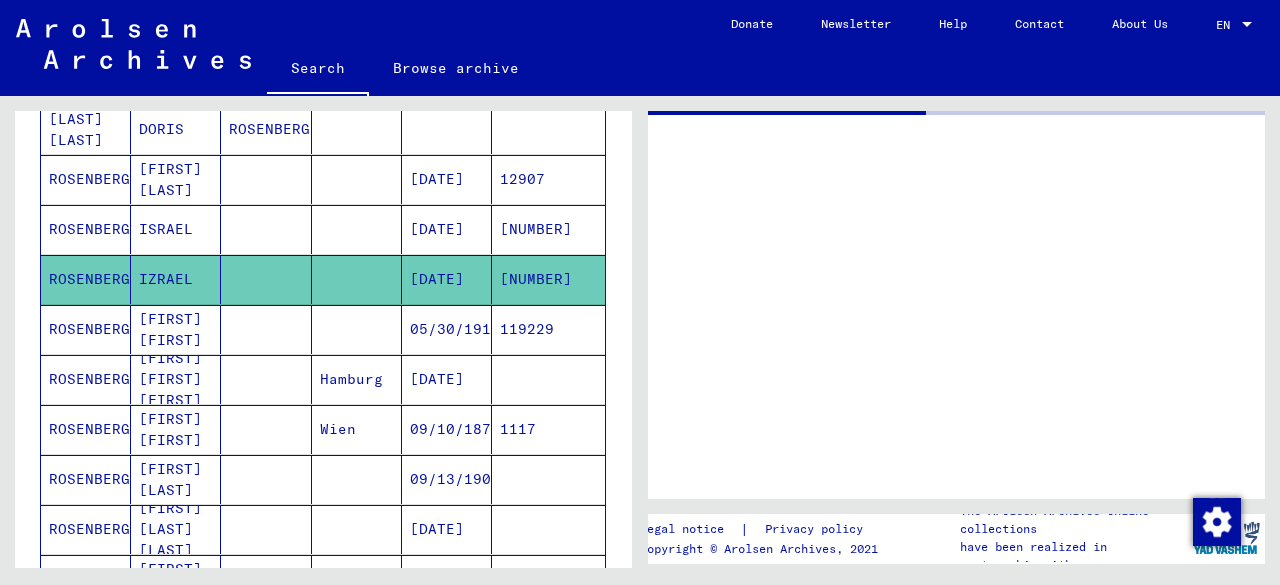 click on "ISRAEL" at bounding box center [176, 279] 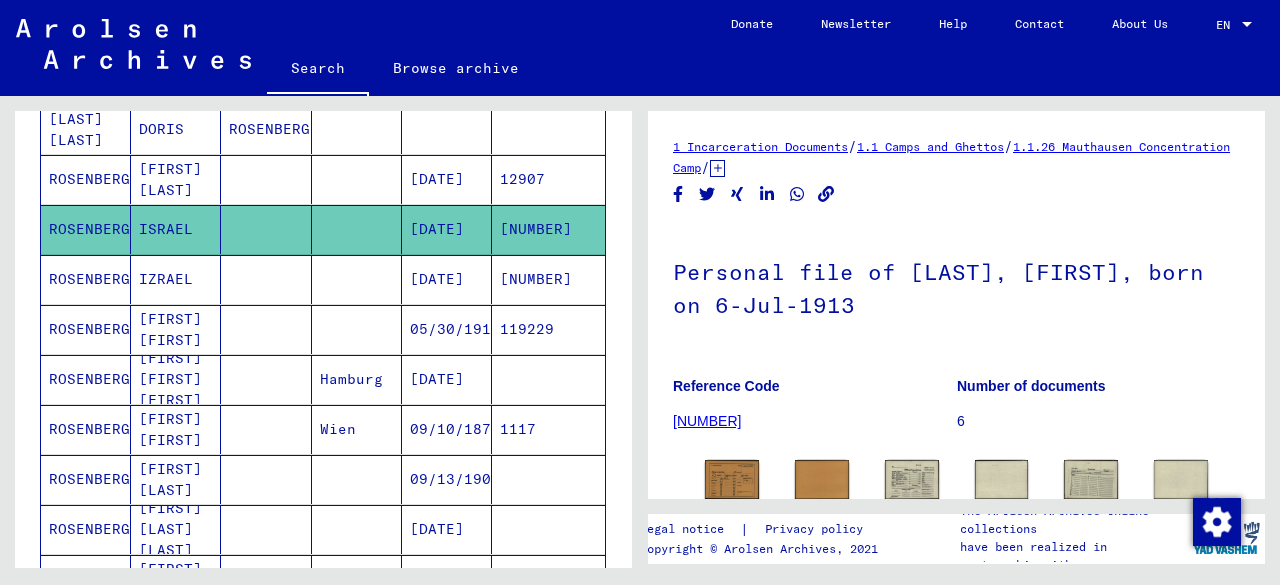 drag, startPoint x: 174, startPoint y: 220, endPoint x: 124, endPoint y: 233, distance: 51.662365 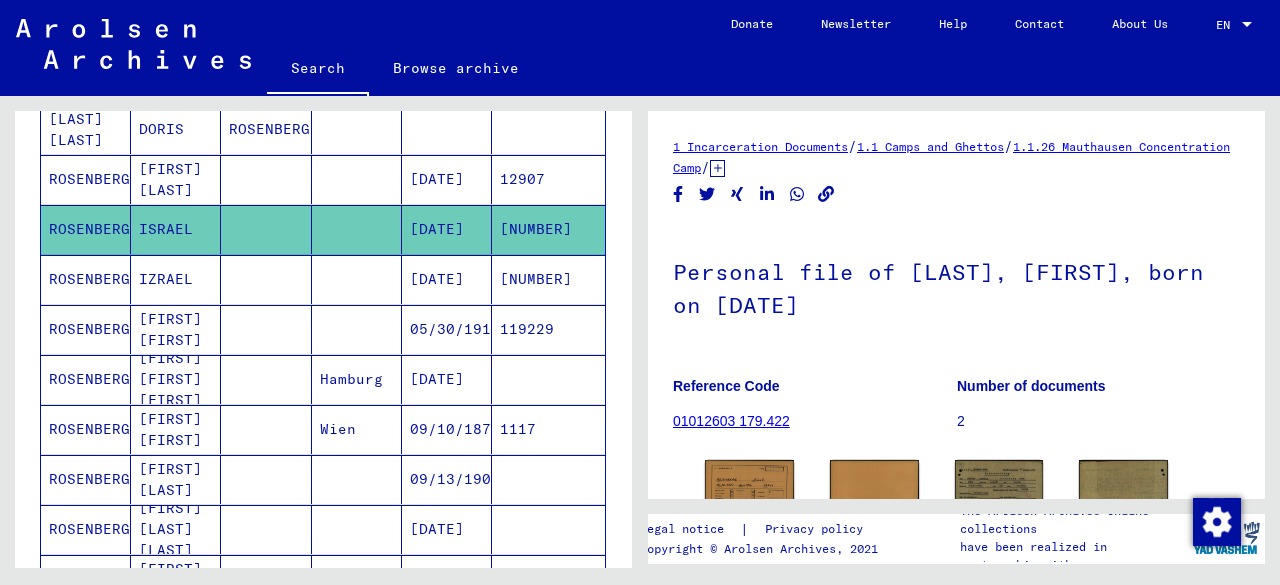 scroll, scrollTop: 0, scrollLeft: 0, axis: both 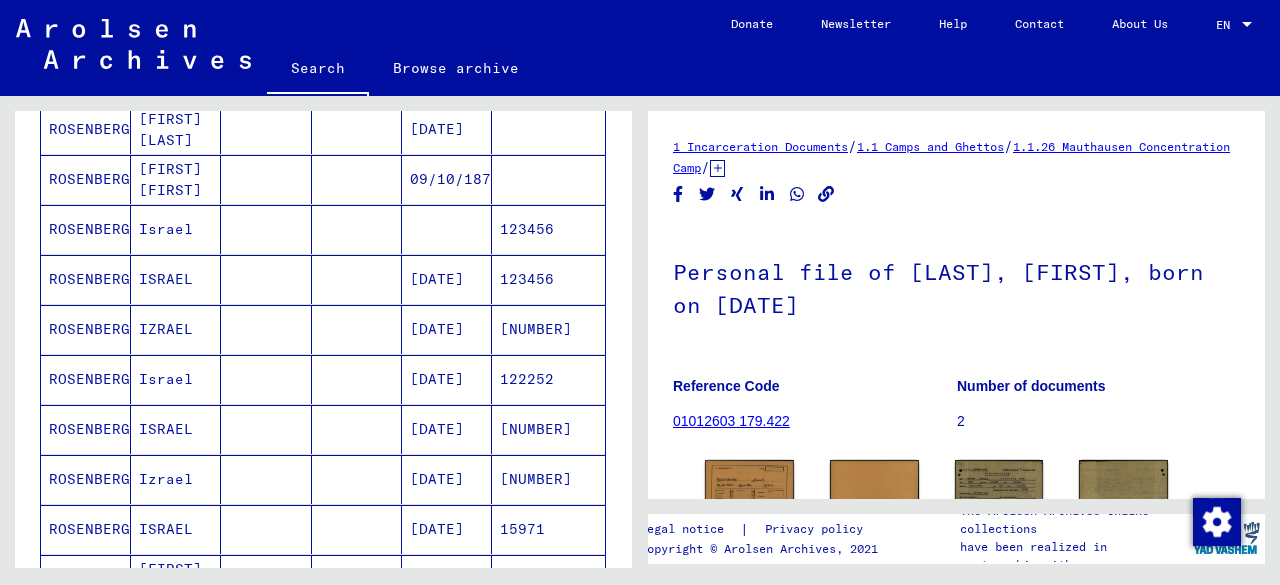 click on "ROSENBERG" at bounding box center [86, 279] 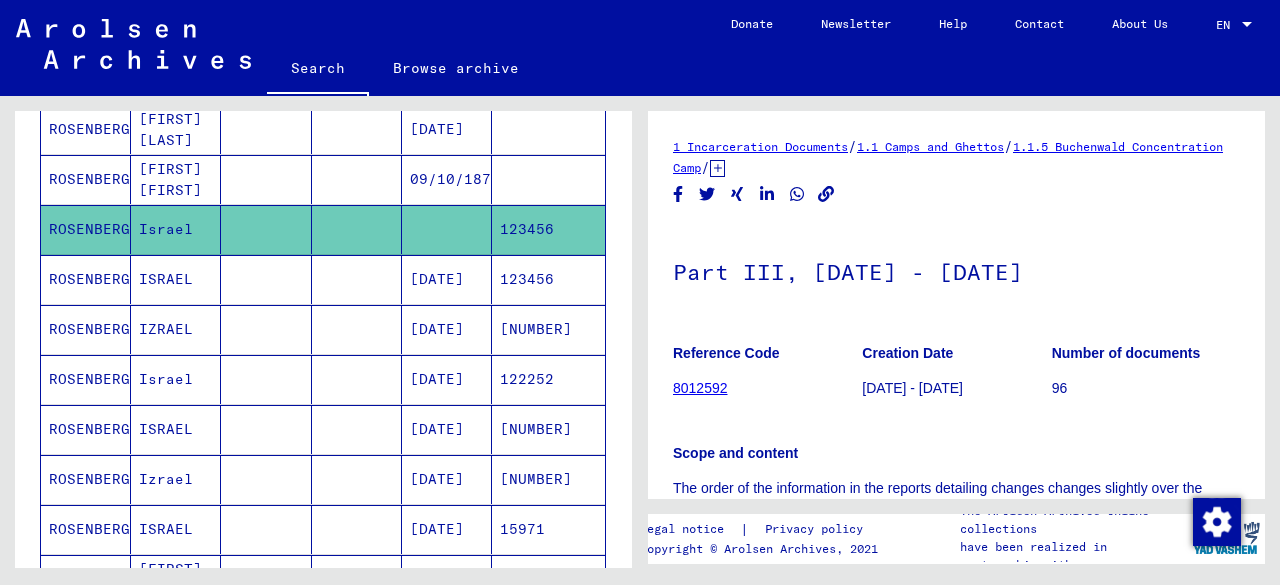 scroll, scrollTop: 0, scrollLeft: 0, axis: both 